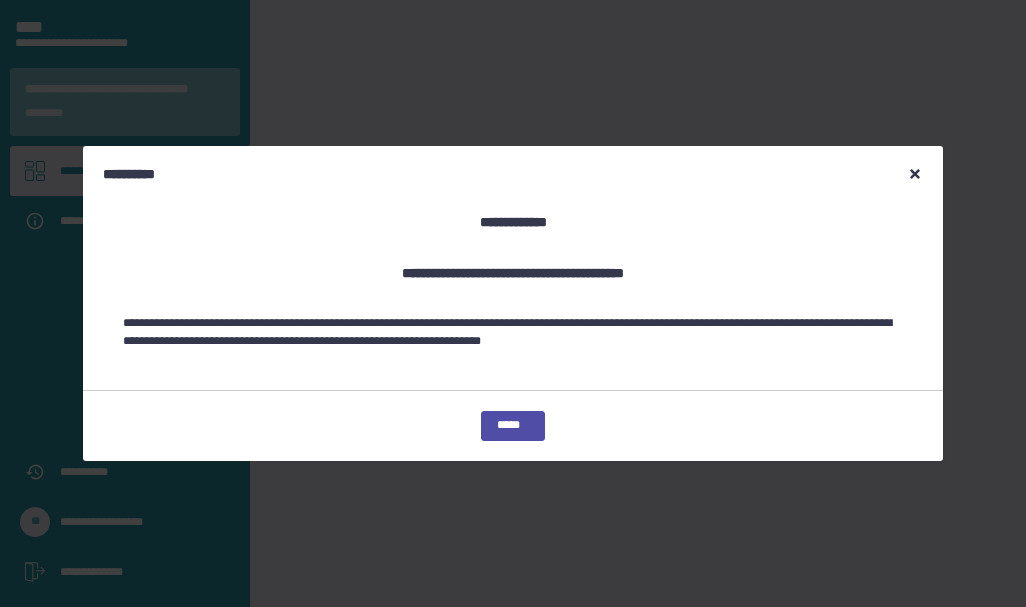 scroll, scrollTop: 0, scrollLeft: 0, axis: both 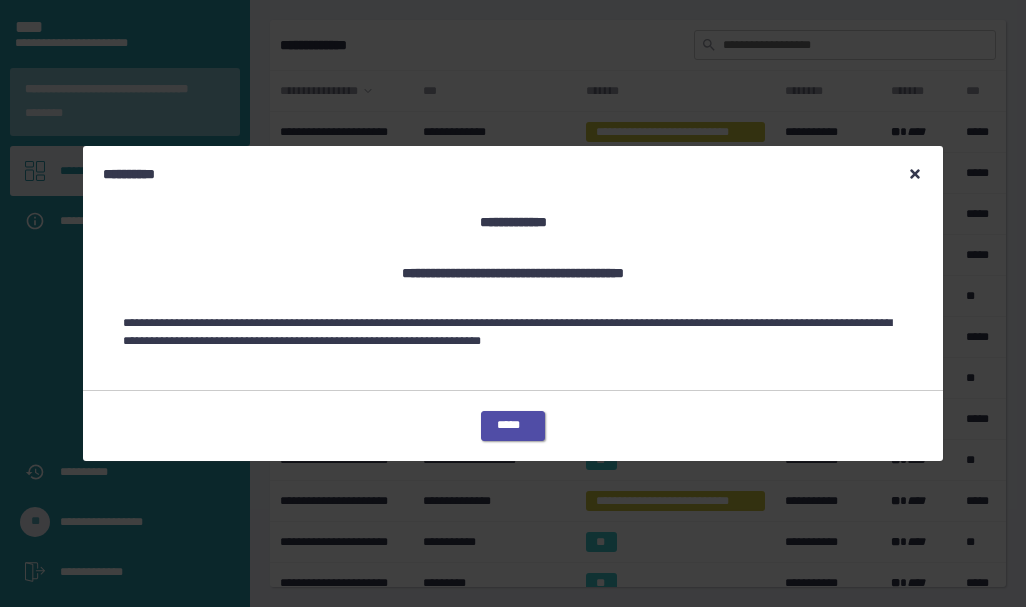 click on "*****" at bounding box center [513, 426] 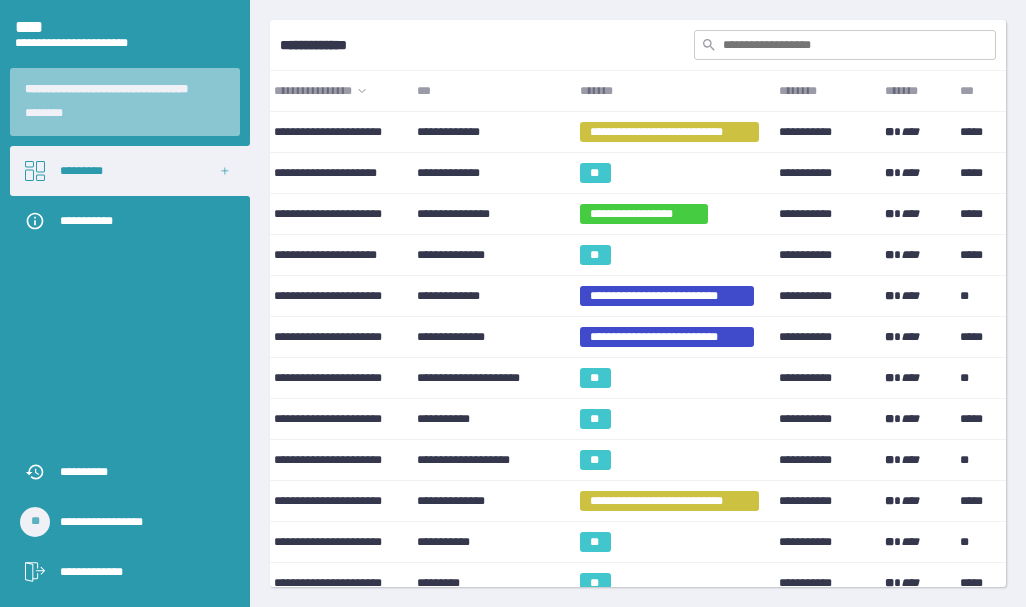 scroll, scrollTop: 0, scrollLeft: 0, axis: both 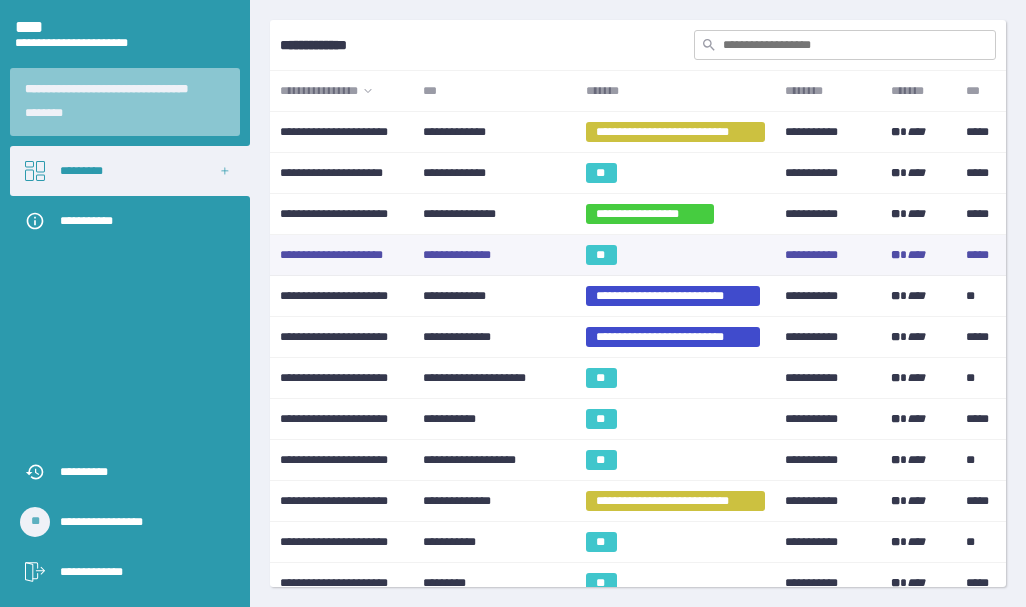 click on "**" at bounding box center [601, 255] 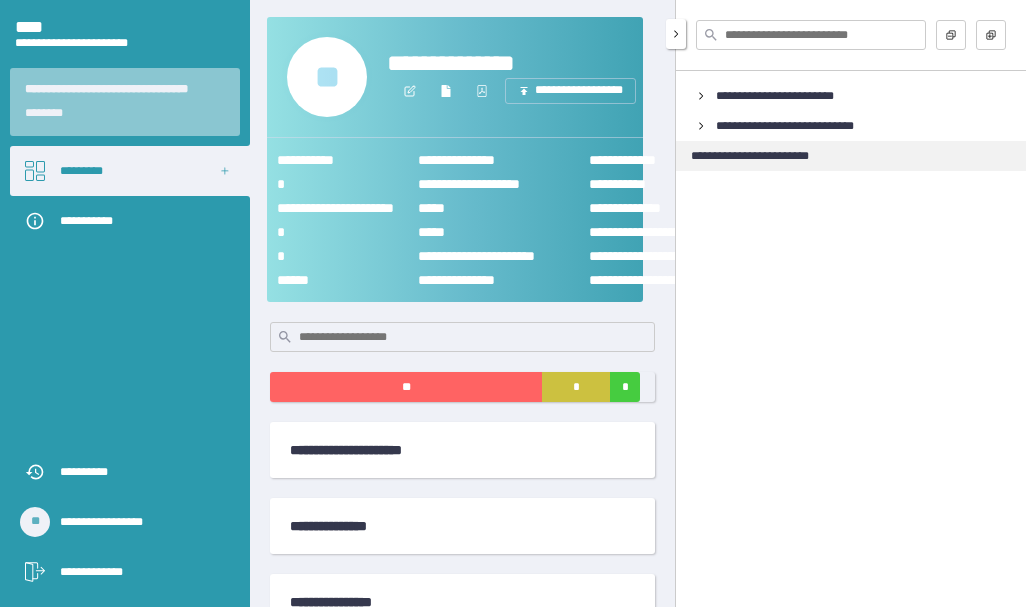 click on "**********" at bounding box center [762, 156] 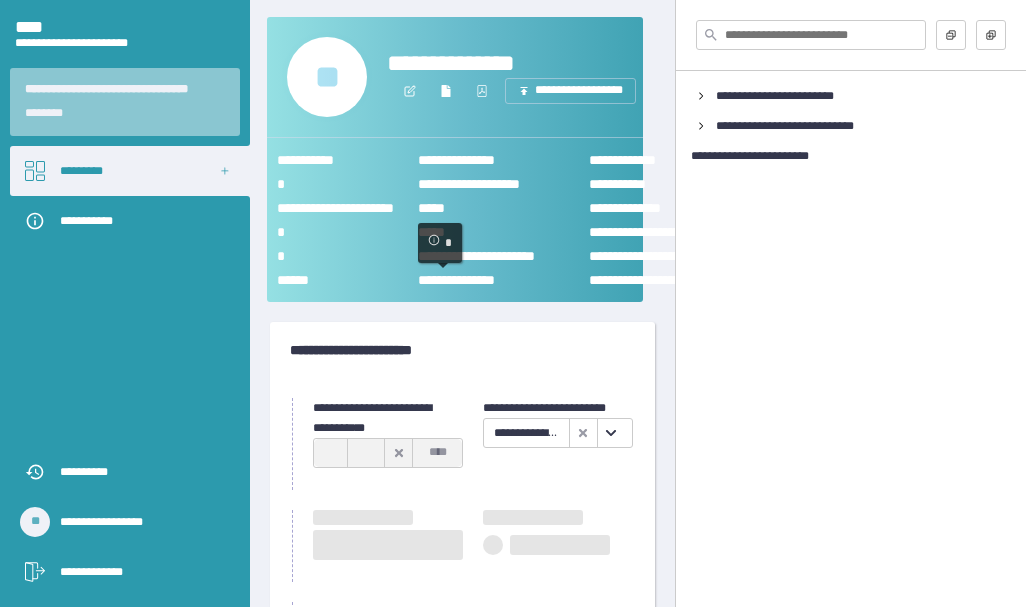 type on "**********" 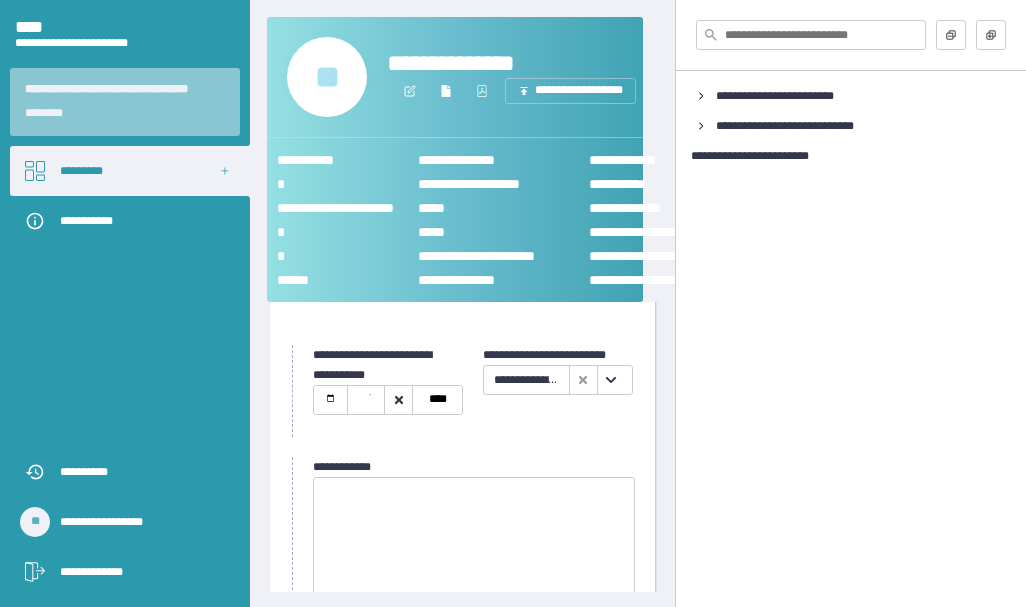 scroll, scrollTop: 153, scrollLeft: 0, axis: vertical 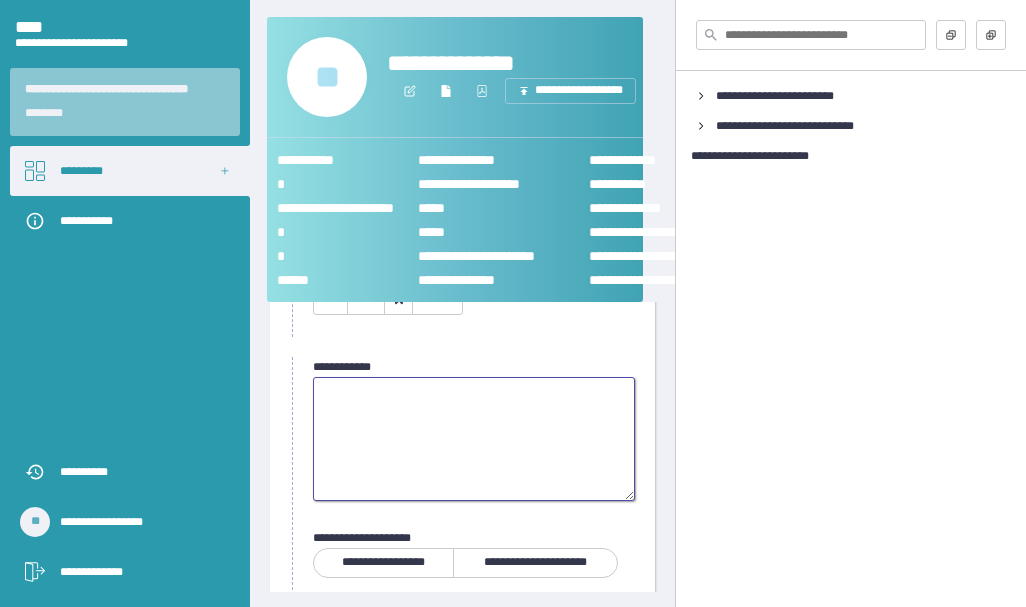 click at bounding box center (474, 439) 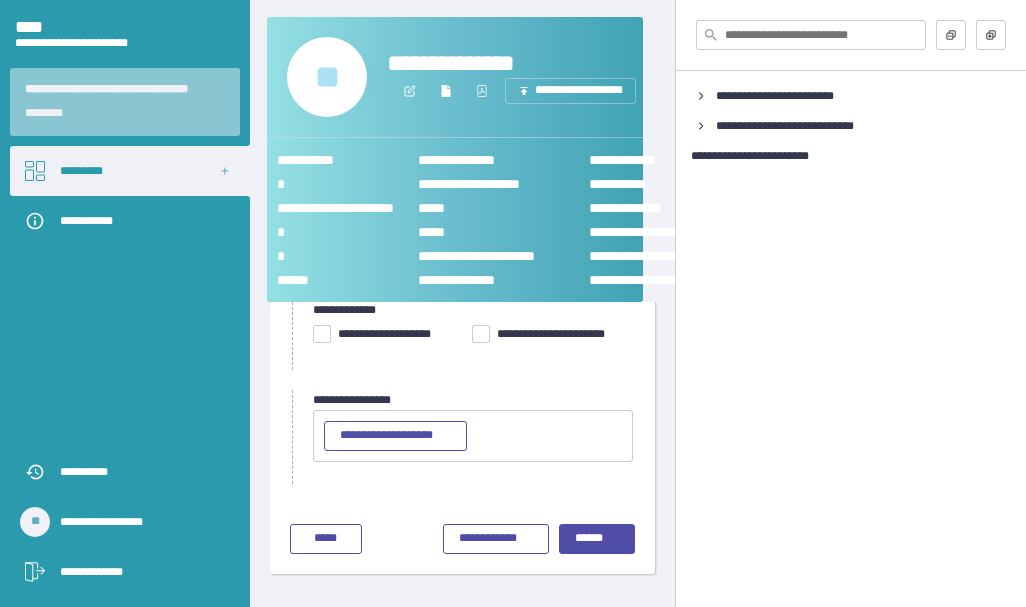 type on "**********" 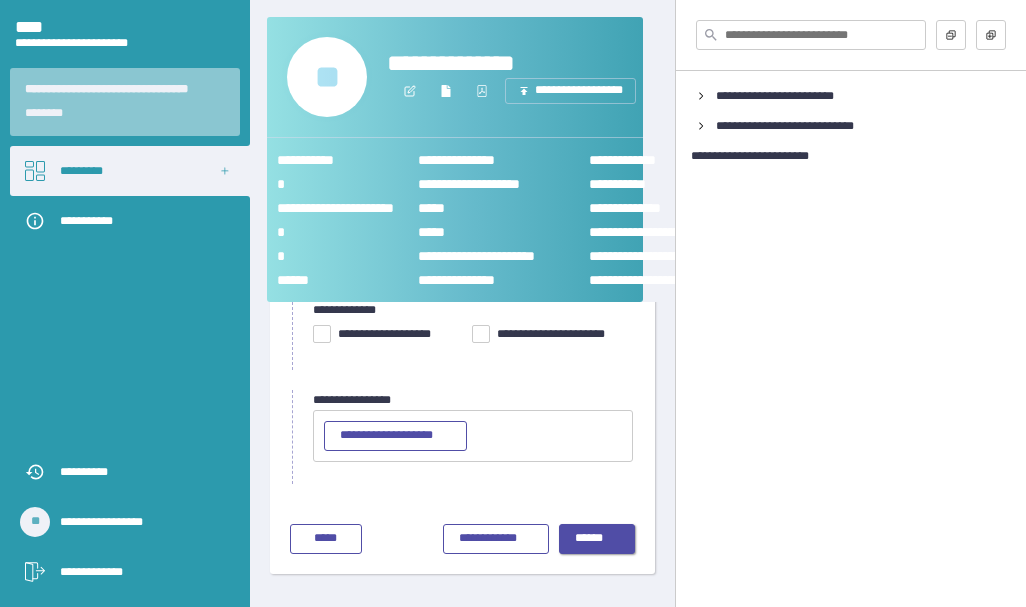 click on "******" at bounding box center [597, 539] 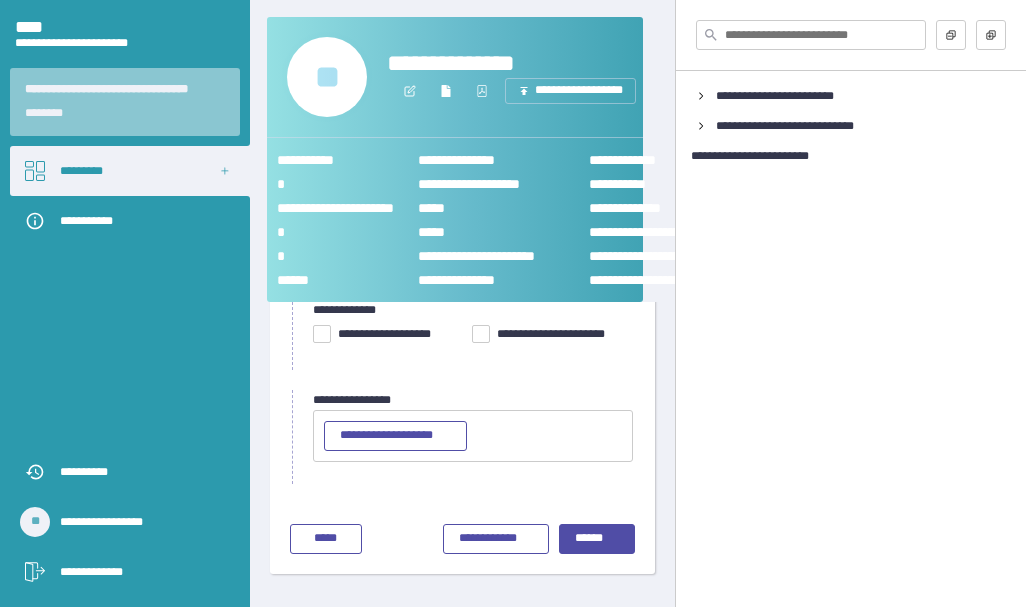scroll, scrollTop: 204, scrollLeft: 0, axis: vertical 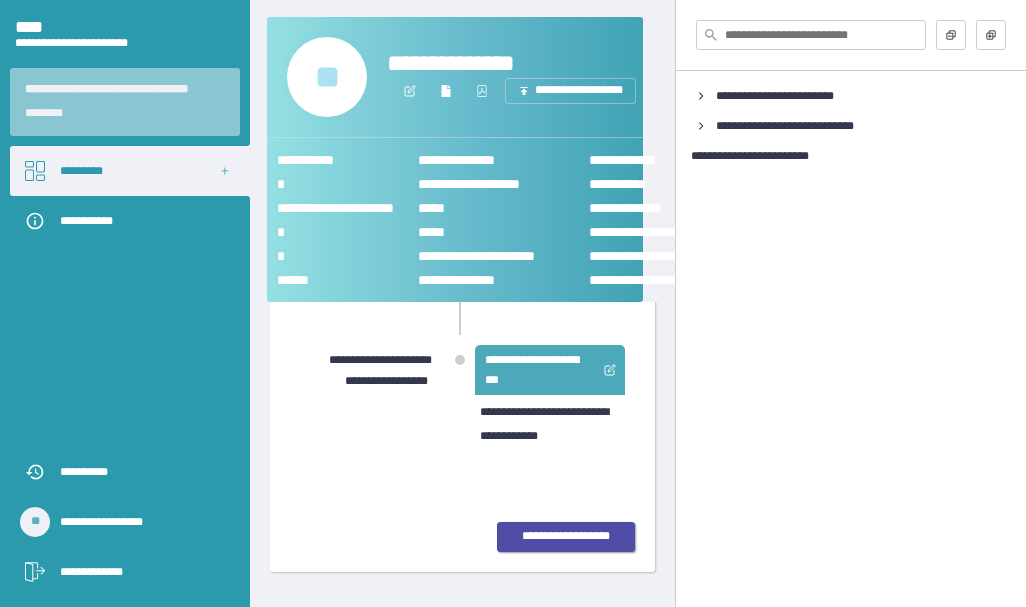 click on "**********" at bounding box center (566, 537) 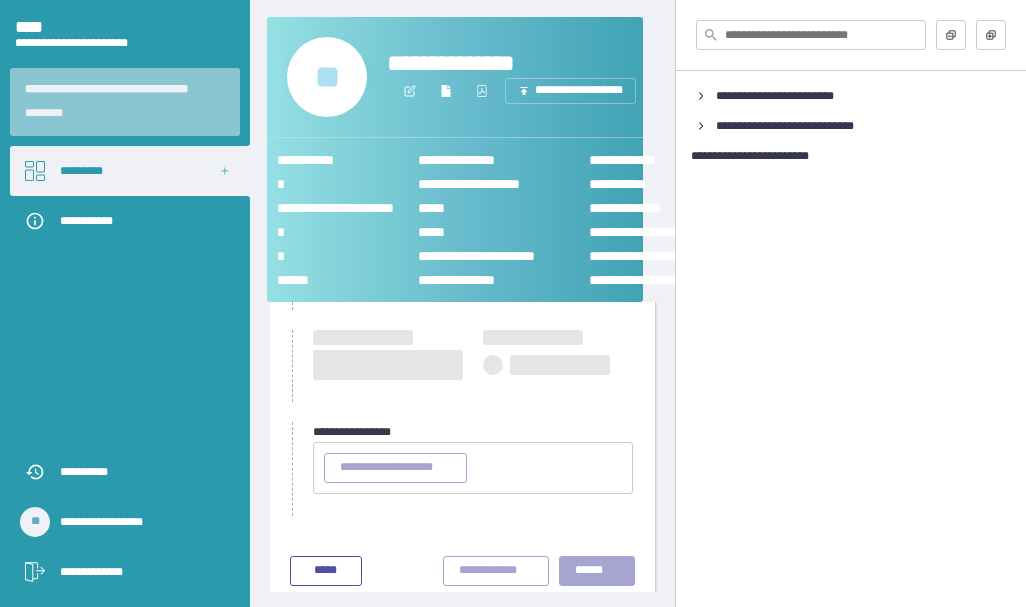 type on "**********" 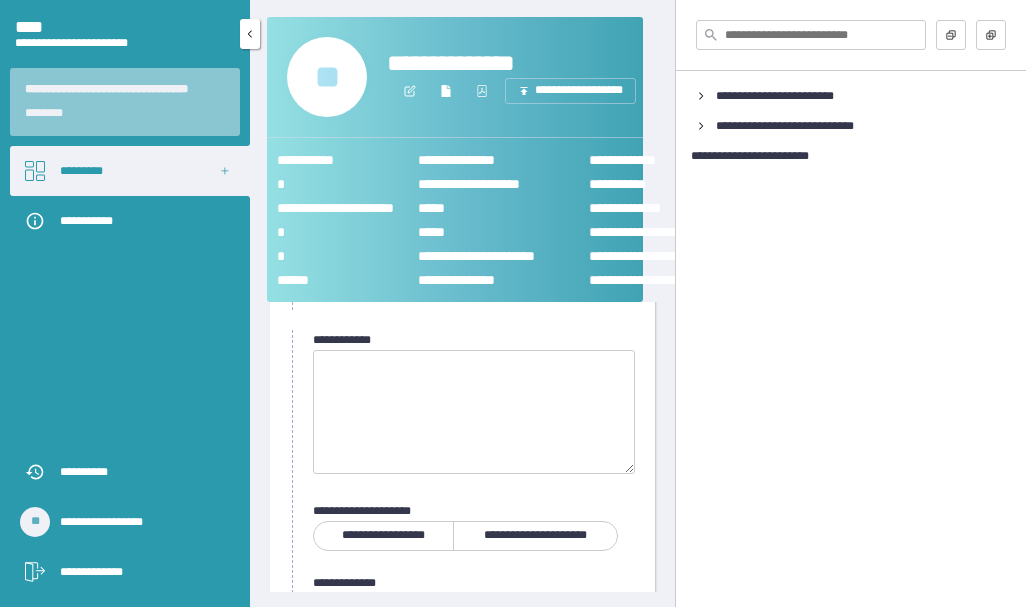 click on "*********" at bounding box center (130, 171) 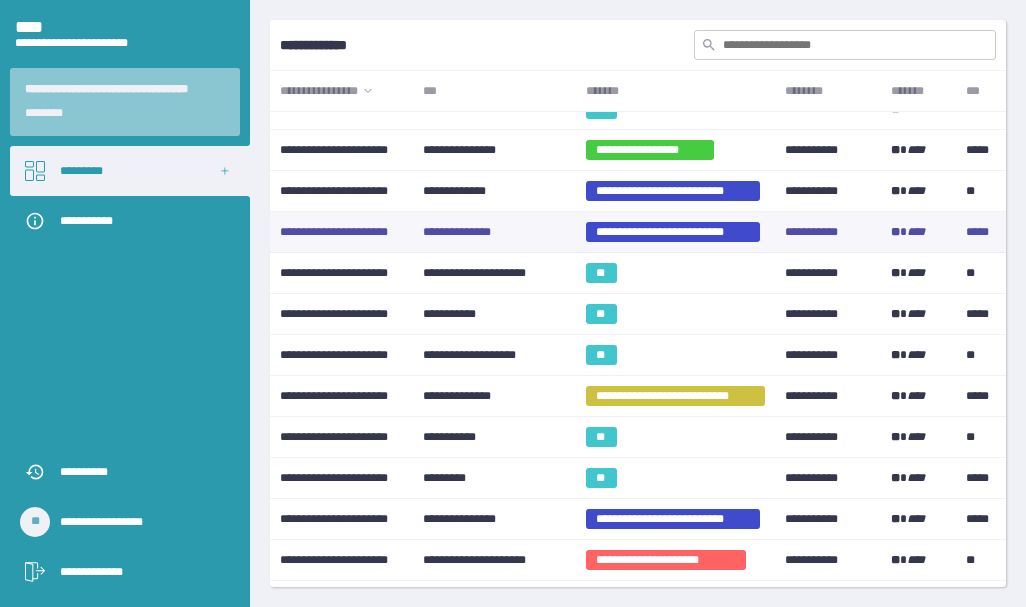 scroll, scrollTop: 100, scrollLeft: 0, axis: vertical 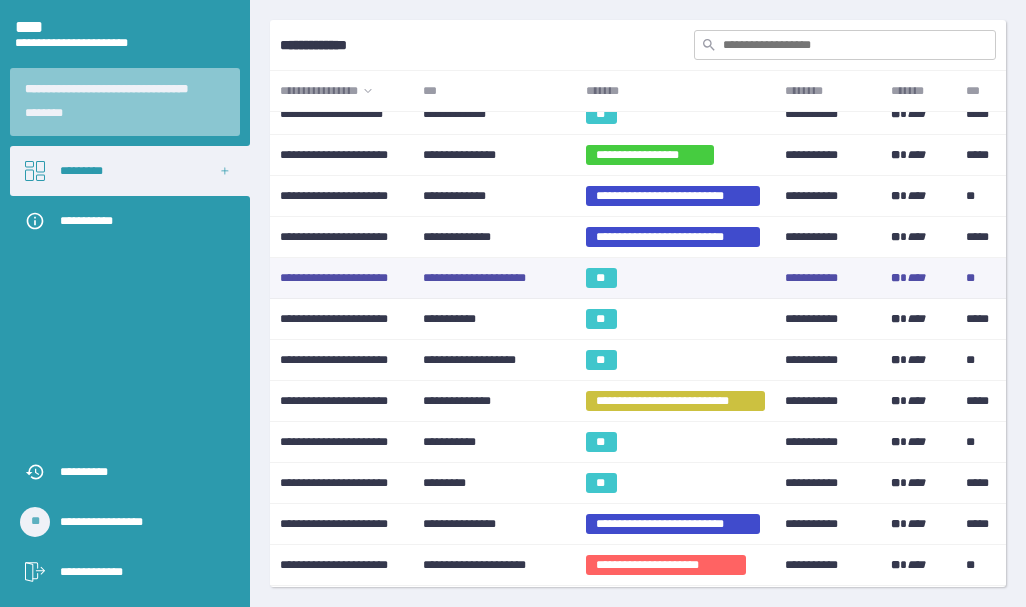 click on "**" at bounding box center [601, 278] 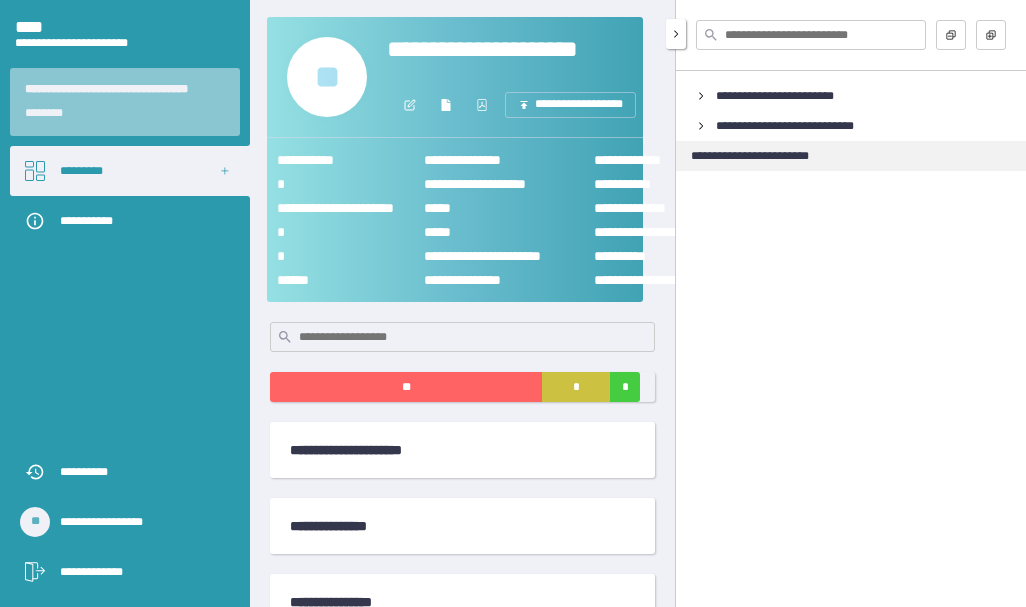 click on "**********" at bounding box center (762, 156) 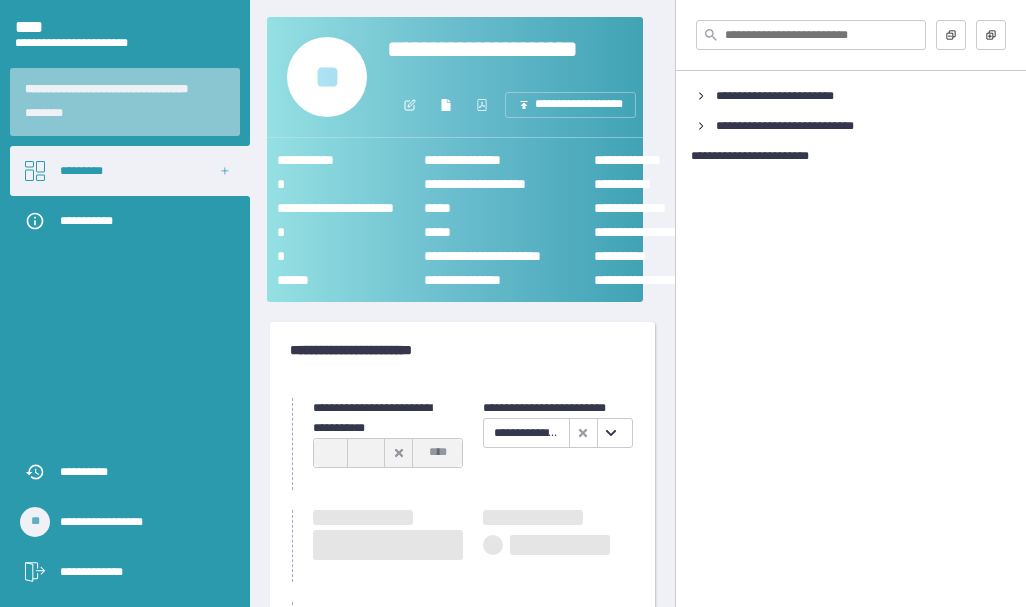 type on "**********" 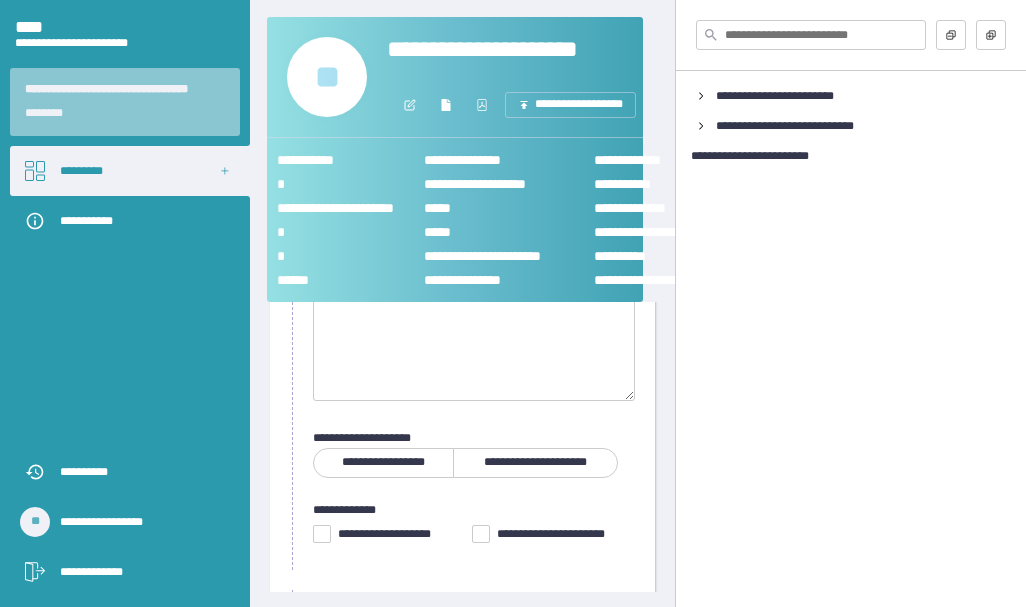 scroll, scrollTop: 153, scrollLeft: 0, axis: vertical 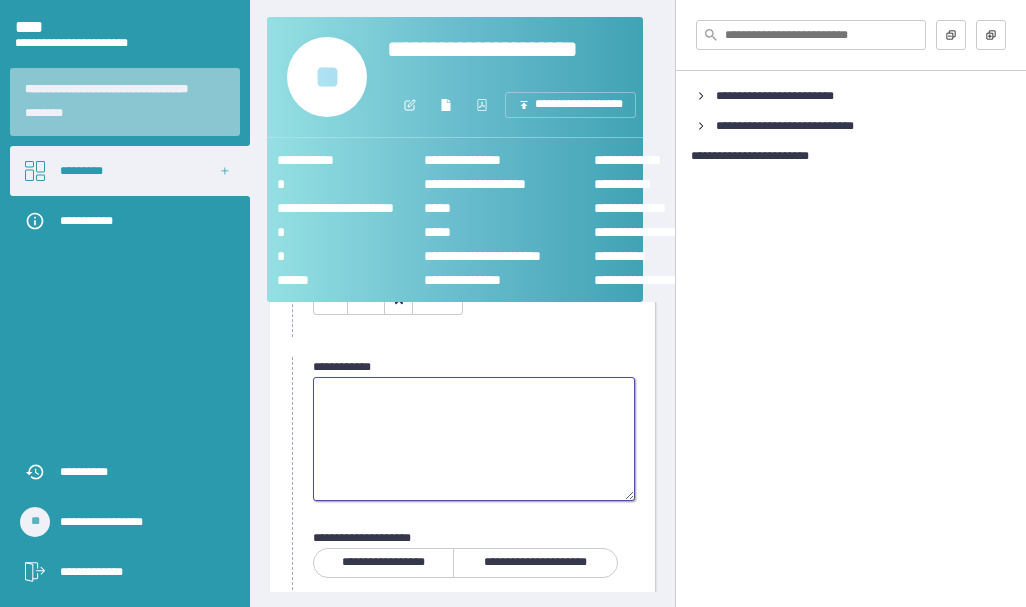 click at bounding box center [474, 439] 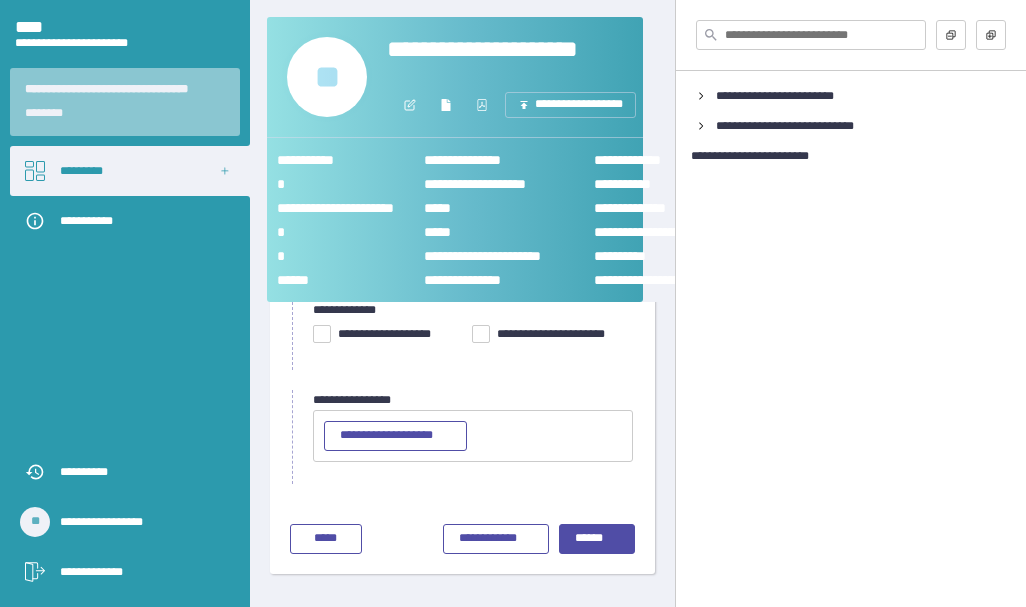 type on "**********" 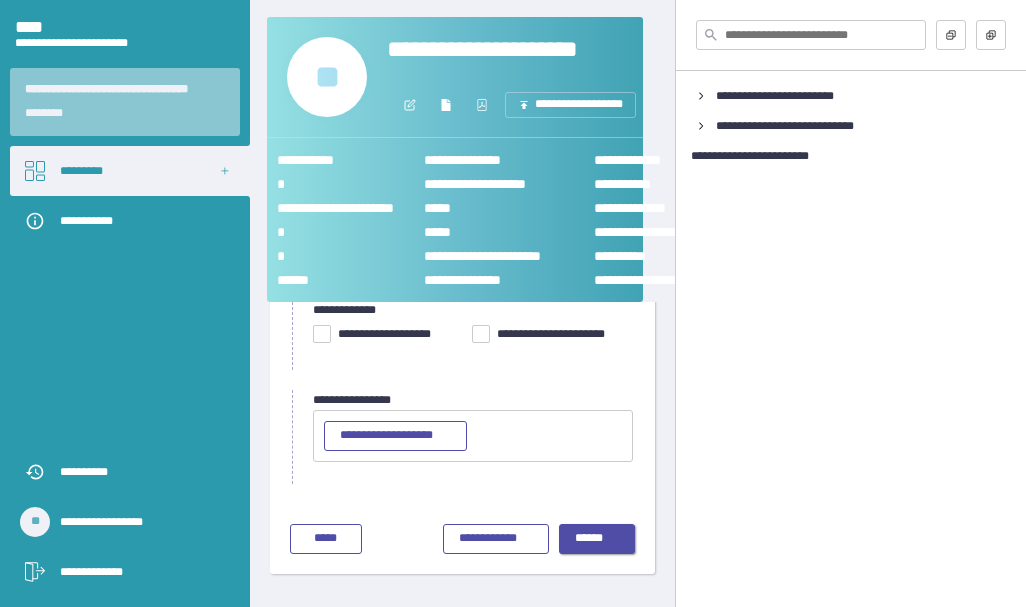 click on "******" at bounding box center [597, 539] 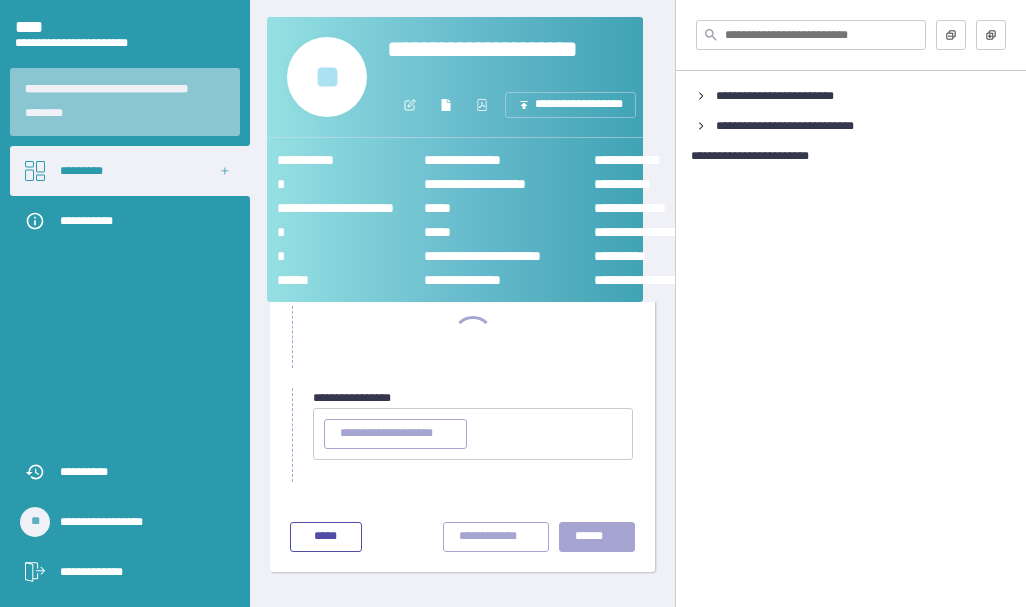 scroll, scrollTop: 204, scrollLeft: 0, axis: vertical 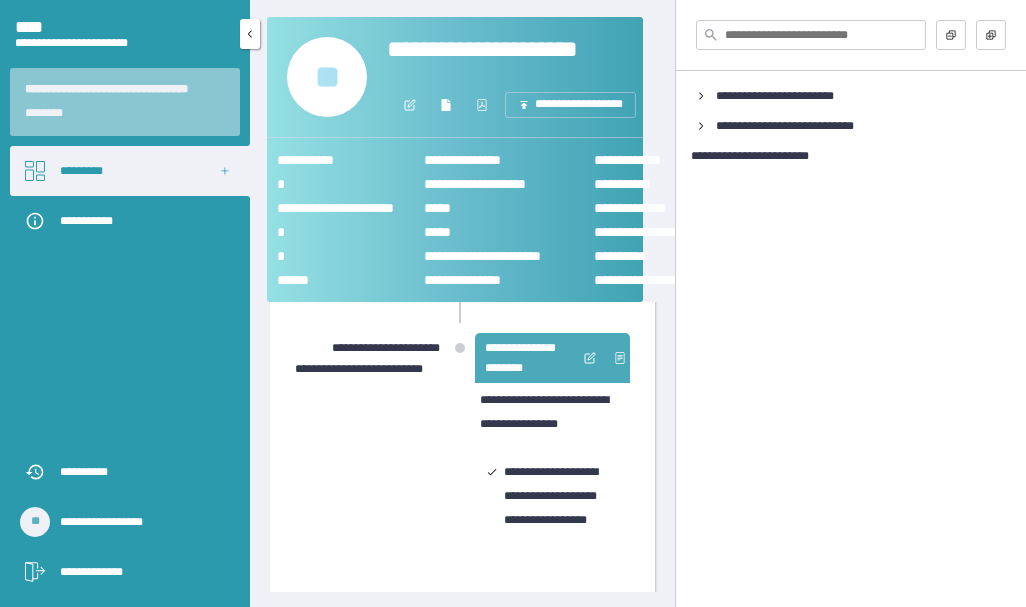 click on "*********" at bounding box center (130, 171) 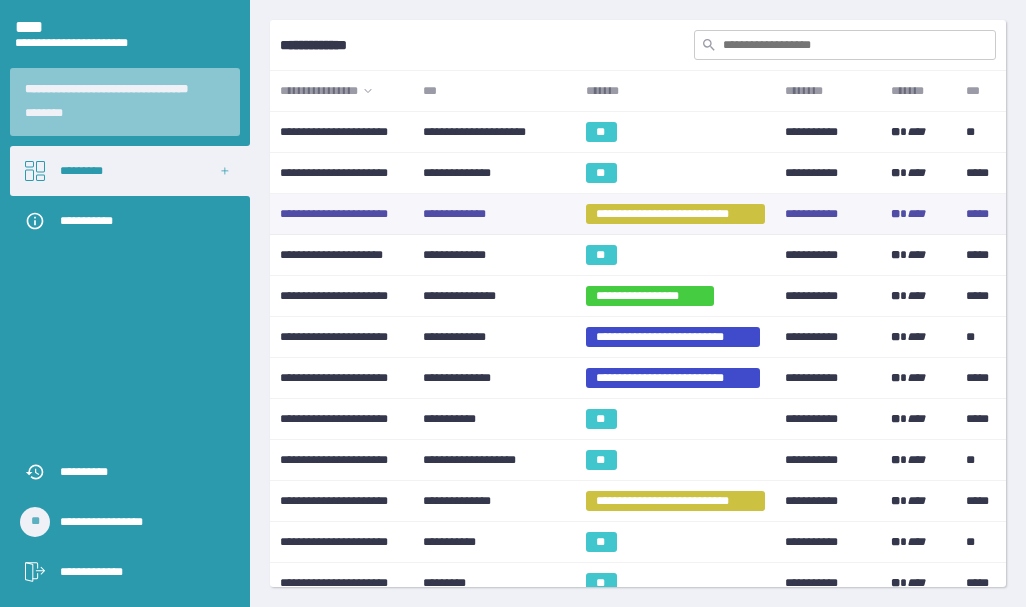 scroll, scrollTop: 100, scrollLeft: 0, axis: vertical 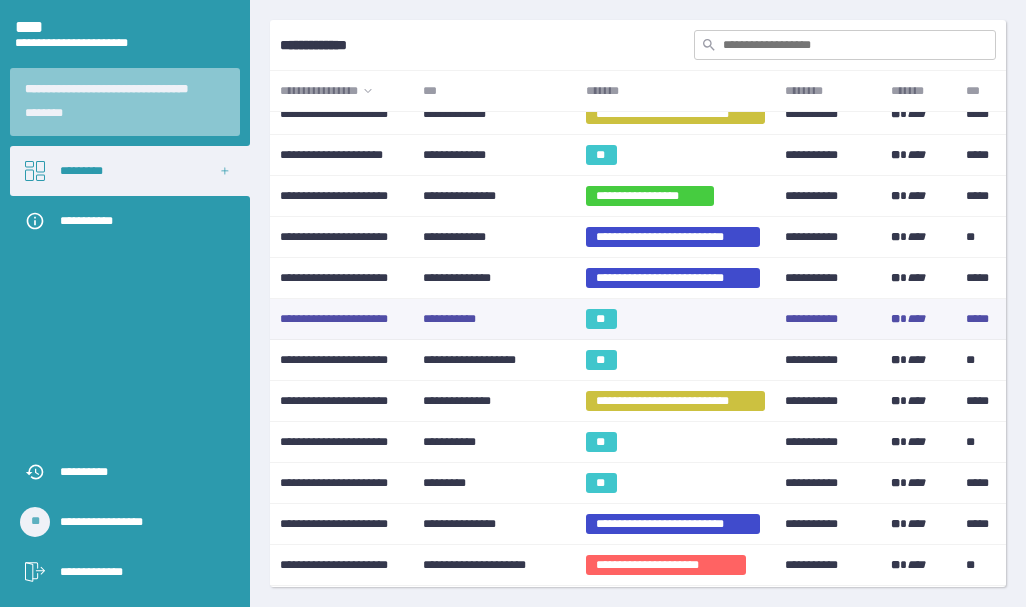 click on "**" at bounding box center [601, 319] 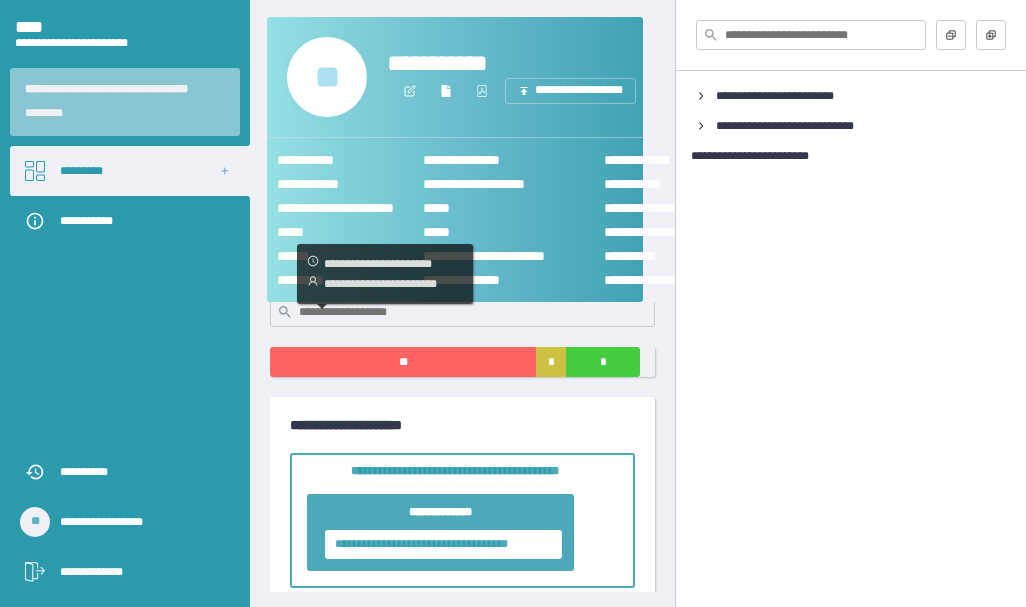 scroll, scrollTop: 0, scrollLeft: 0, axis: both 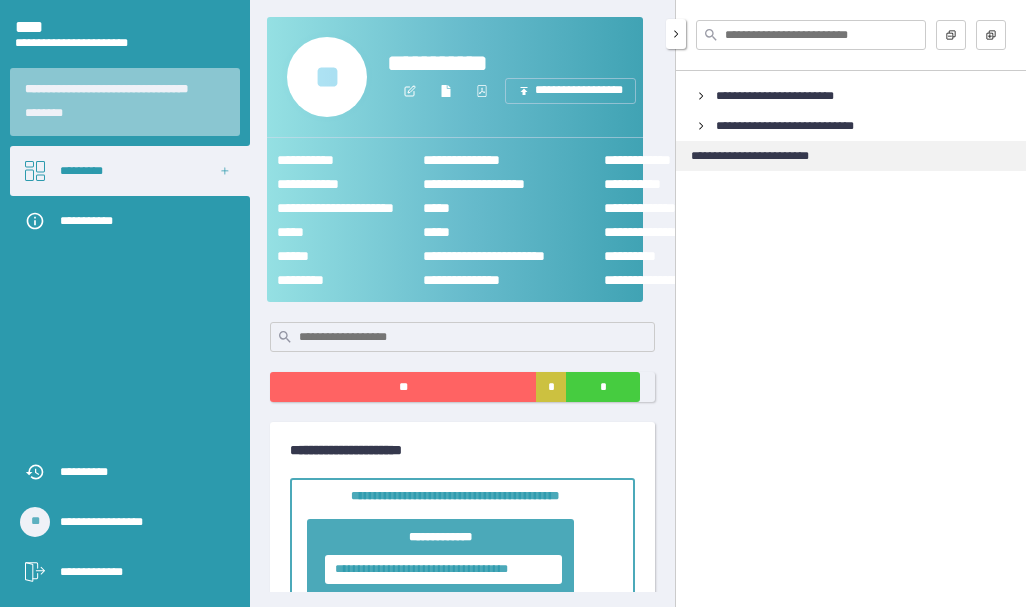 click on "**********" at bounding box center (762, 156) 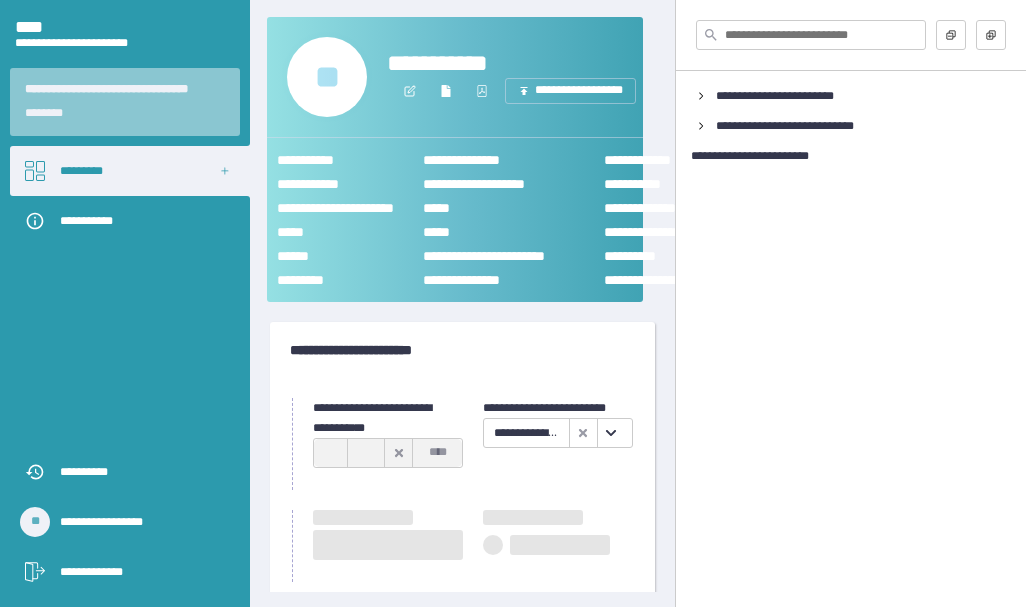type on "**********" 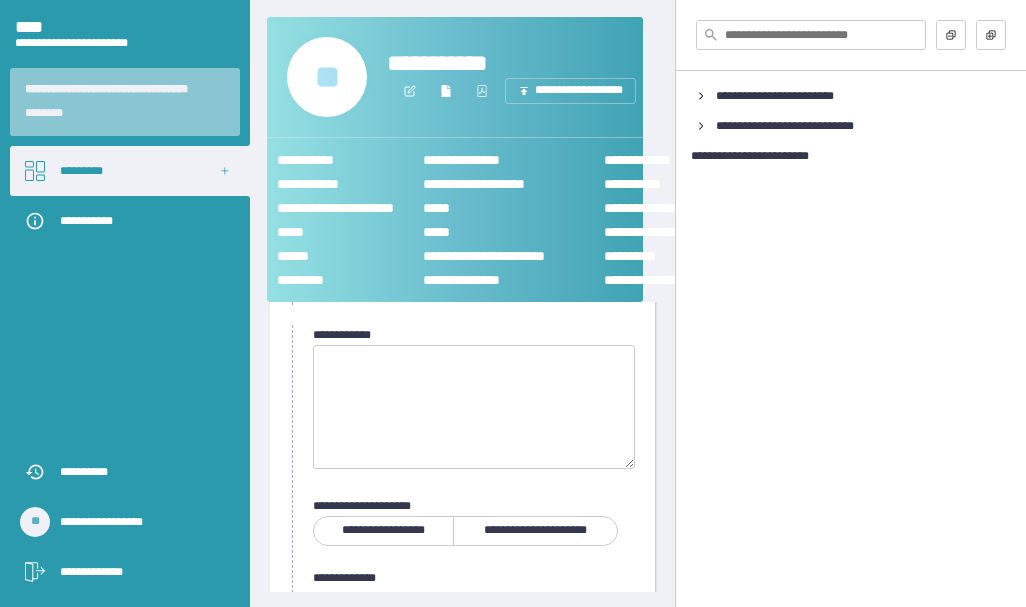 scroll, scrollTop: 200, scrollLeft: 0, axis: vertical 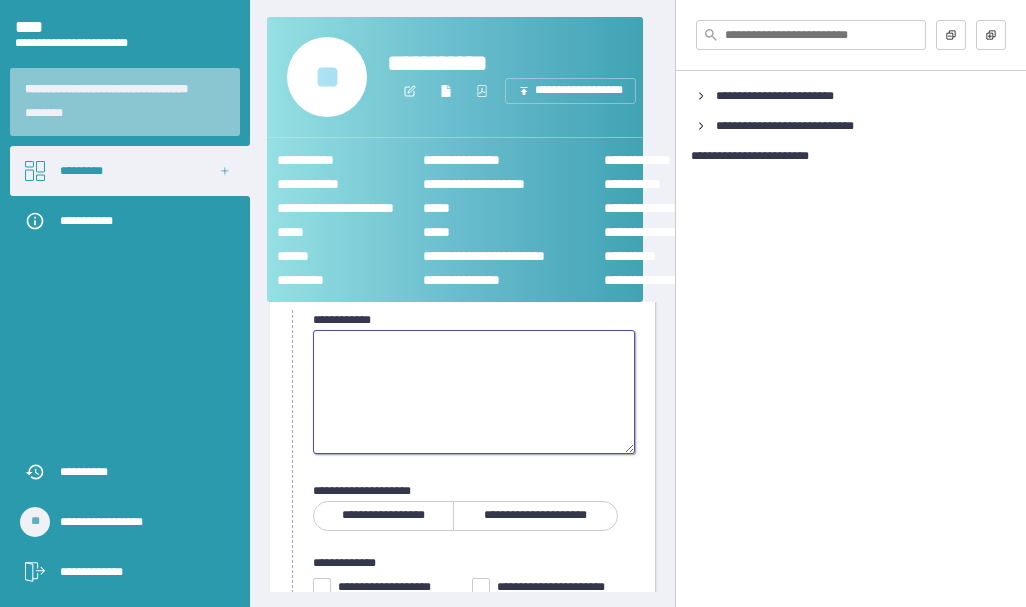 click at bounding box center (474, 392) 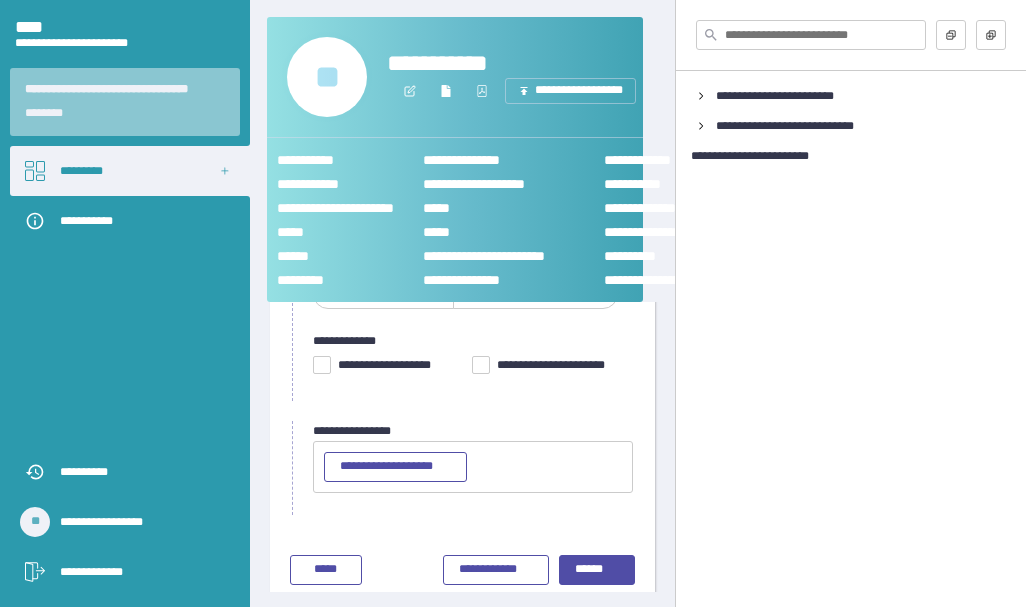 scroll, scrollTop: 453, scrollLeft: 0, axis: vertical 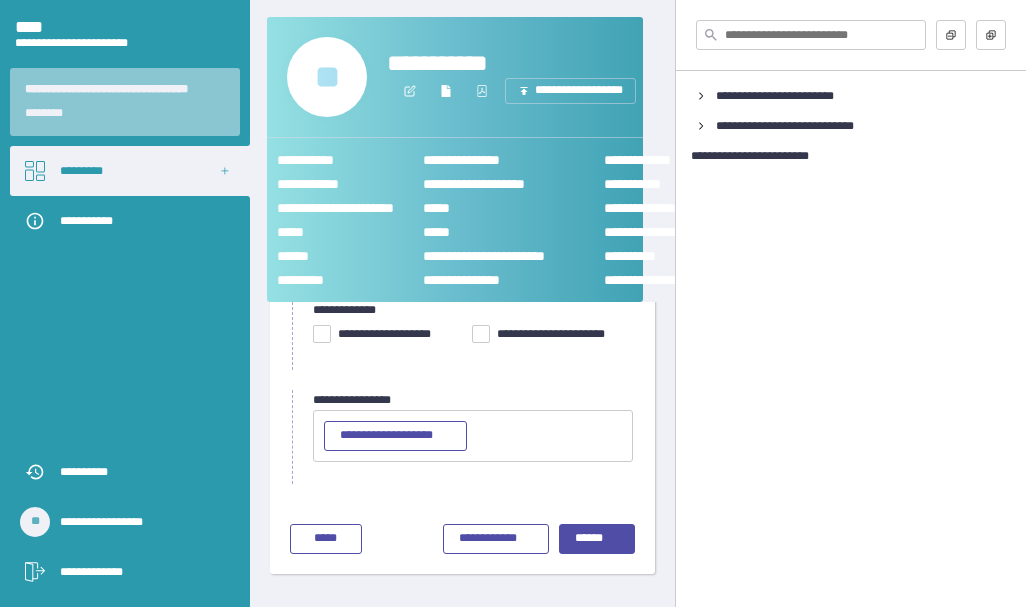type on "*******" 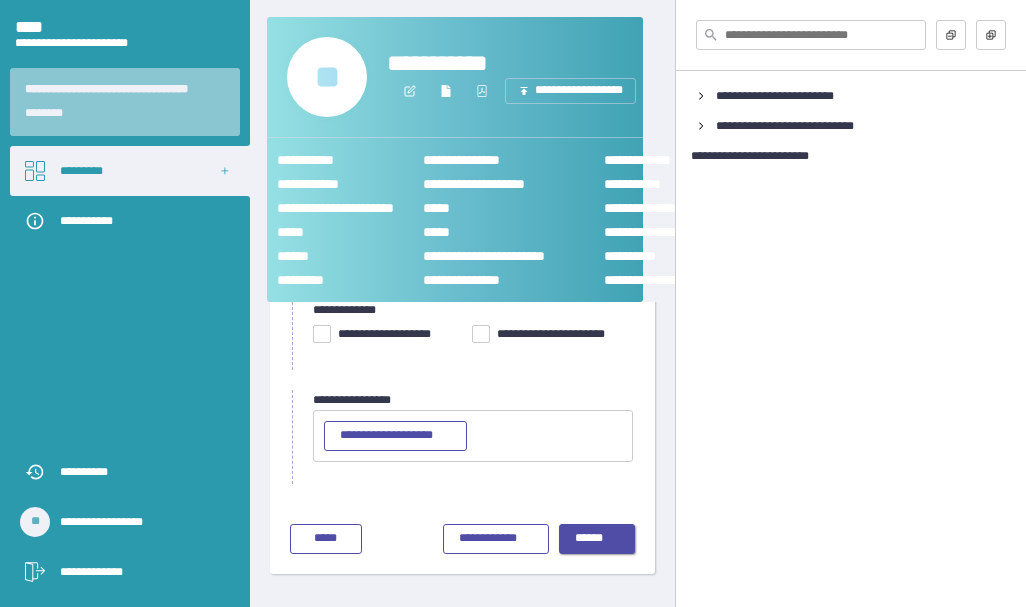 click on "******" at bounding box center [597, 539] 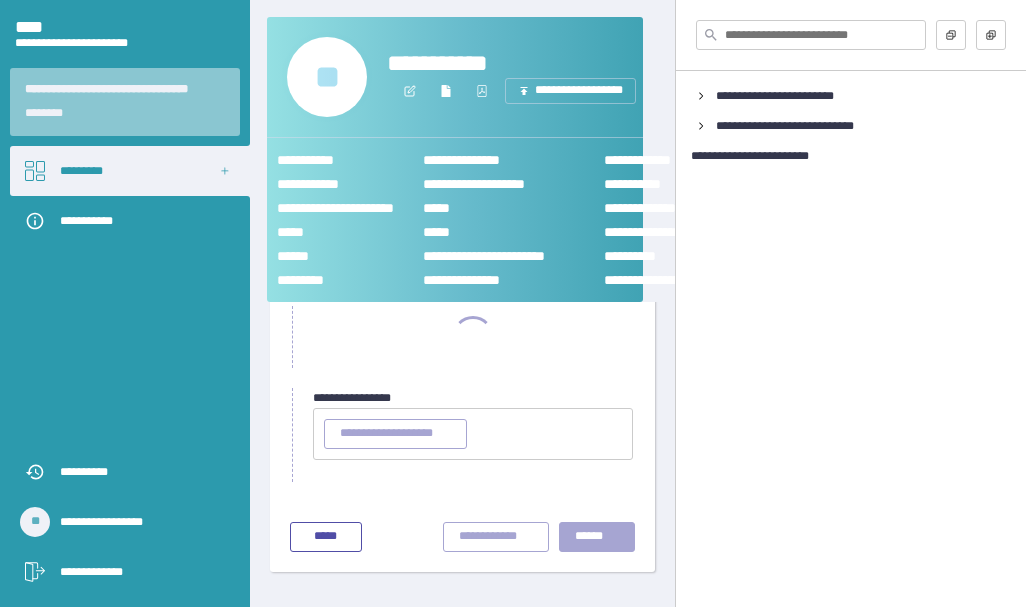 scroll, scrollTop: 204, scrollLeft: 0, axis: vertical 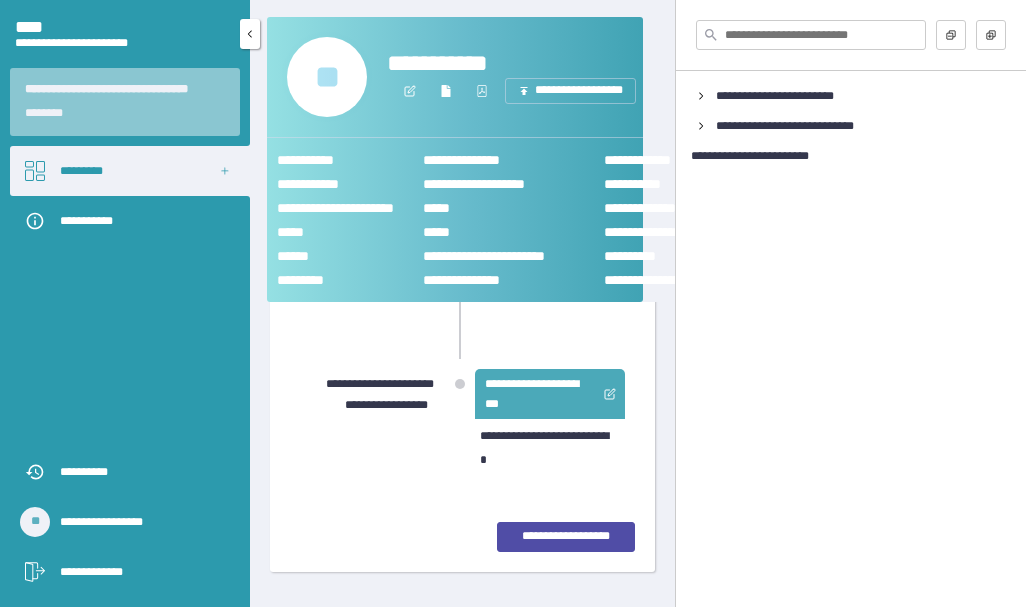 click on "*********" at bounding box center [130, 171] 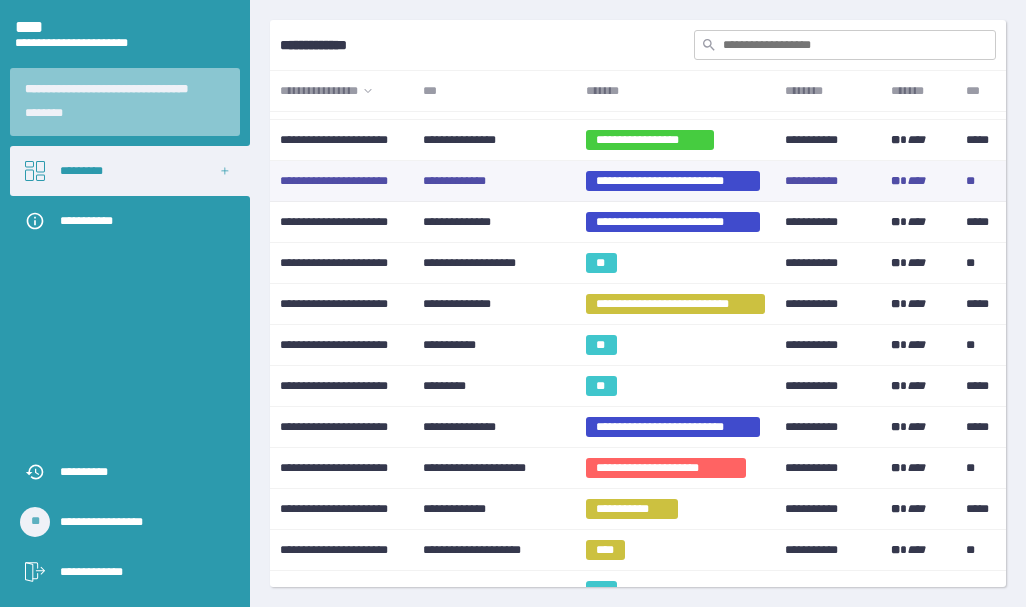 scroll, scrollTop: 200, scrollLeft: 0, axis: vertical 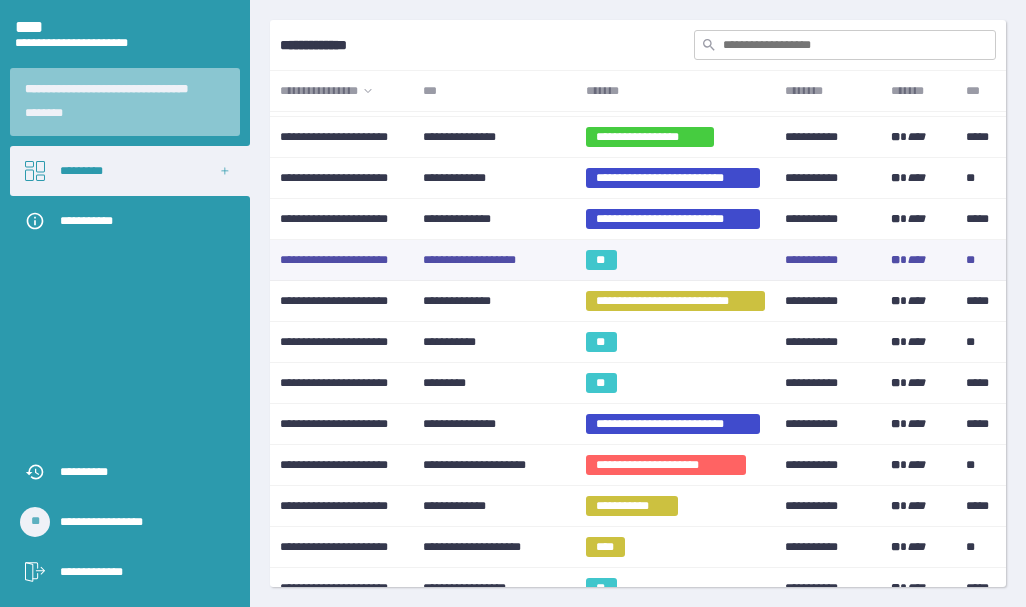 click on "**********" at bounding box center [494, 260] 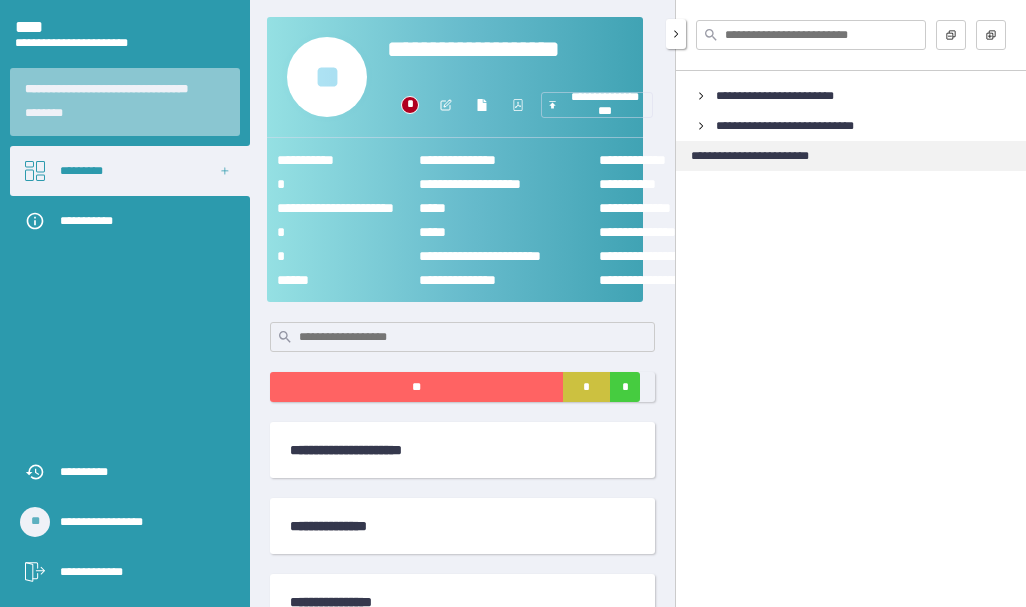 click on "**********" at bounding box center (762, 156) 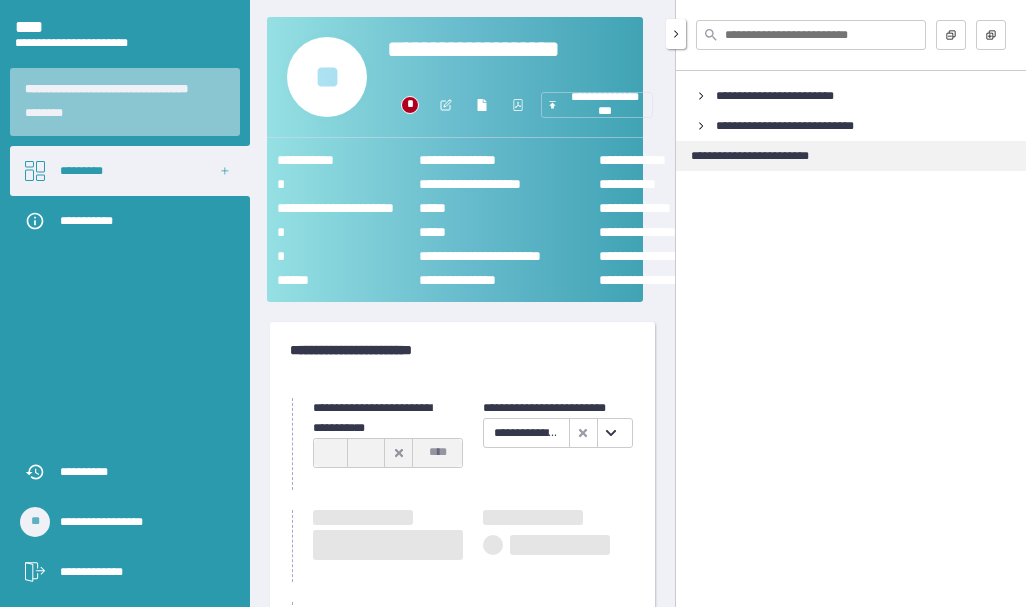 type on "**********" 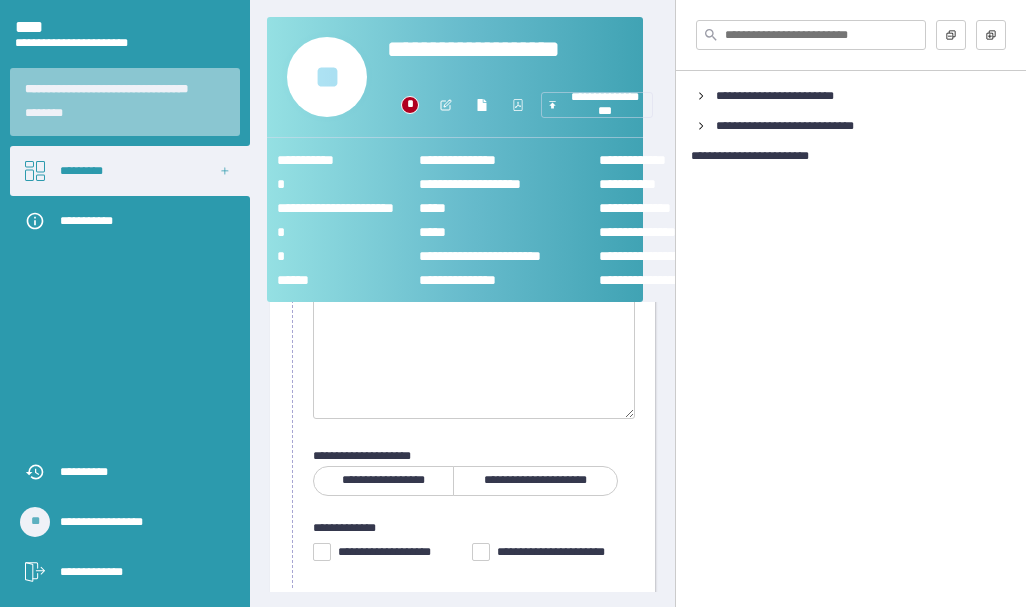 scroll, scrollTop: 200, scrollLeft: 0, axis: vertical 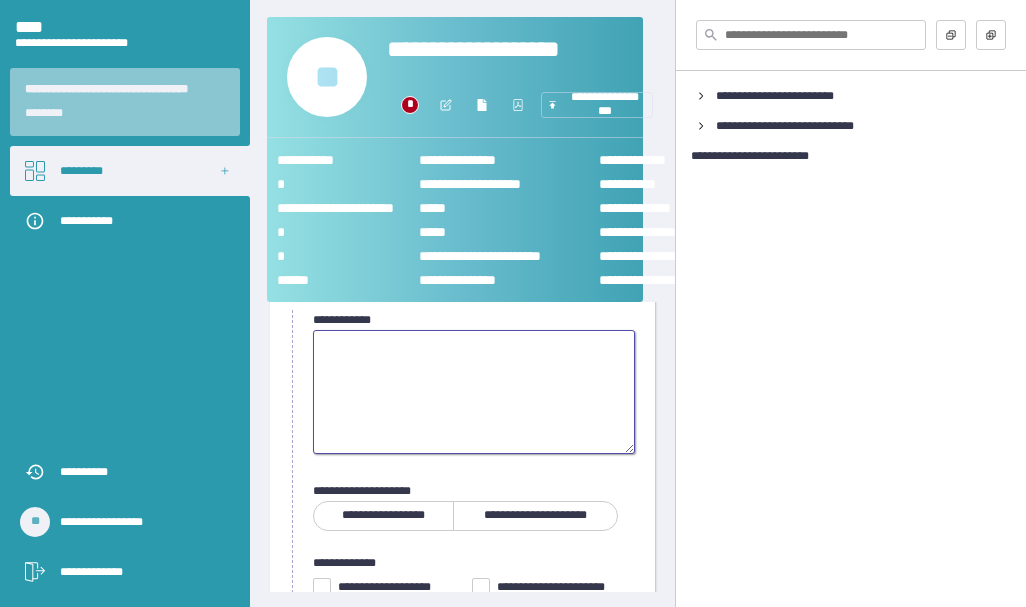 click at bounding box center (474, 392) 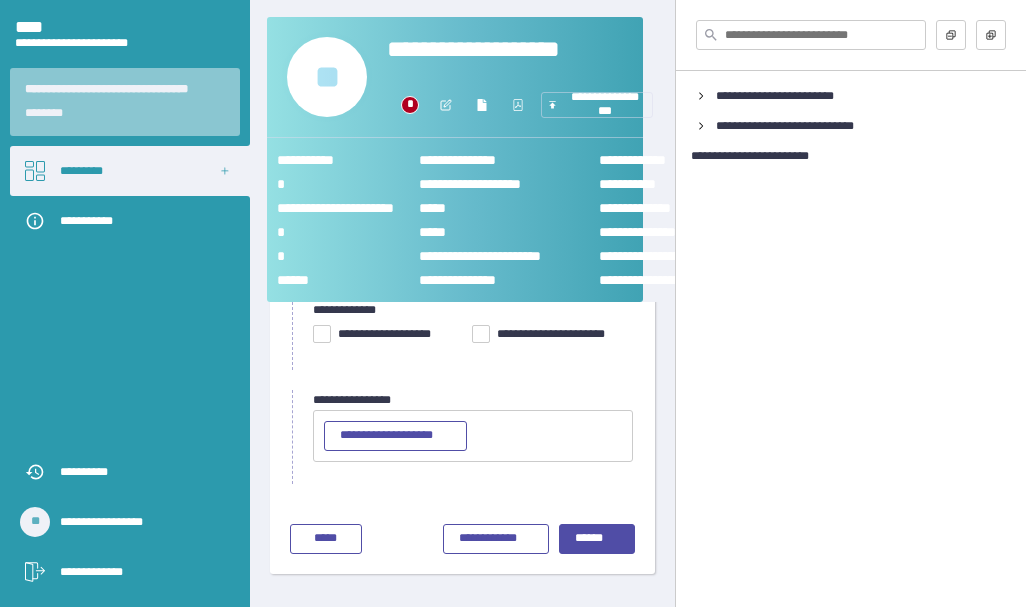 type on "*******" 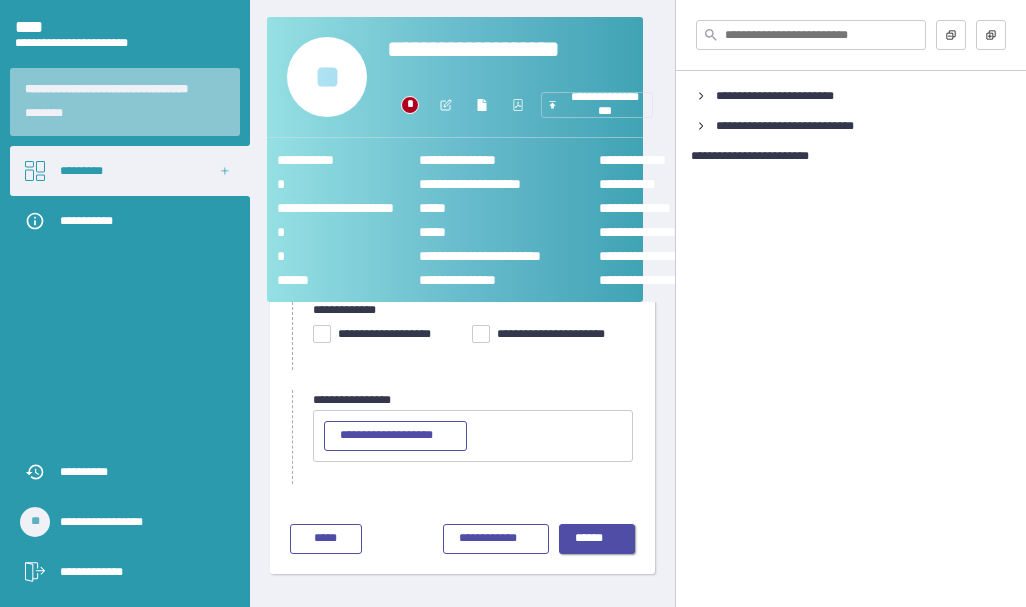 click on "******" at bounding box center [597, 539] 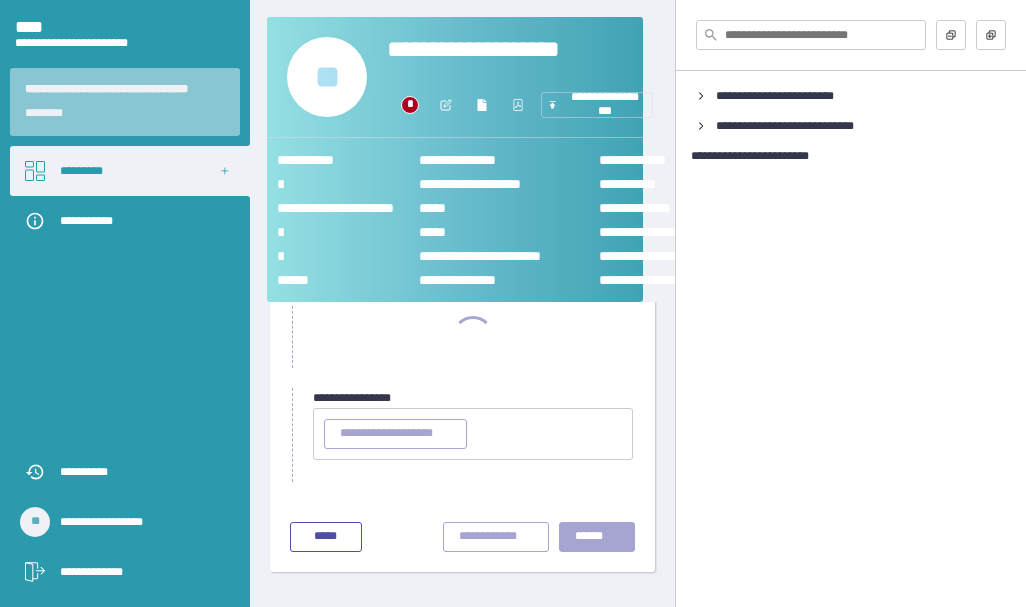 scroll, scrollTop: 204, scrollLeft: 0, axis: vertical 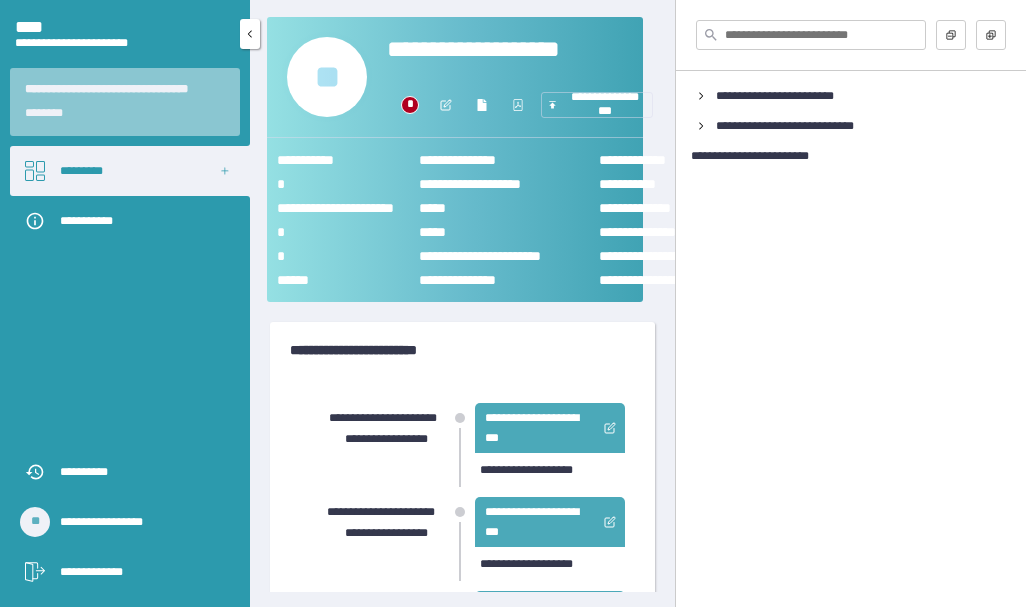 click on "*********" at bounding box center [130, 171] 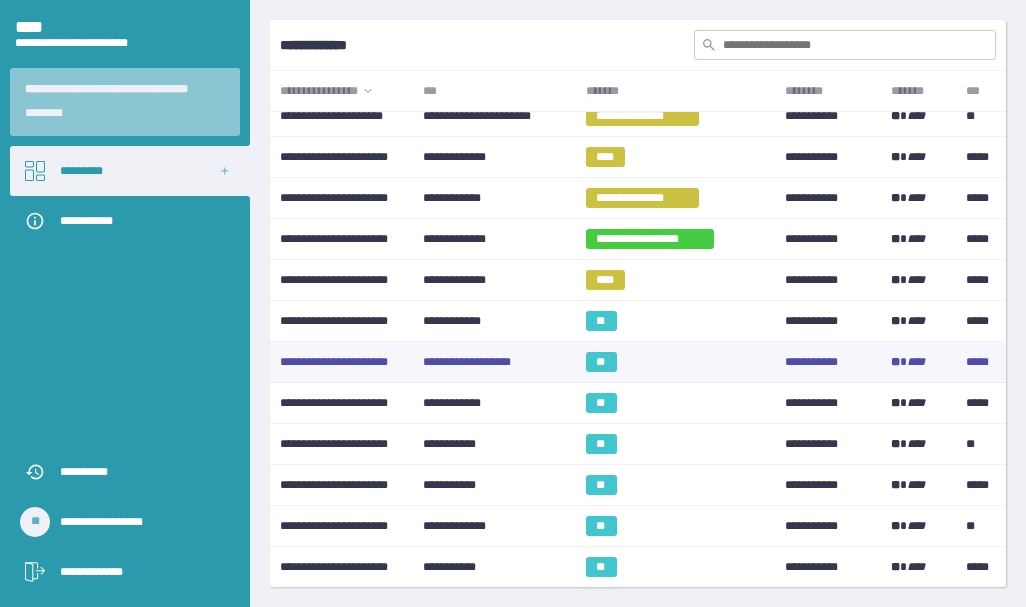 scroll, scrollTop: 892, scrollLeft: 0, axis: vertical 